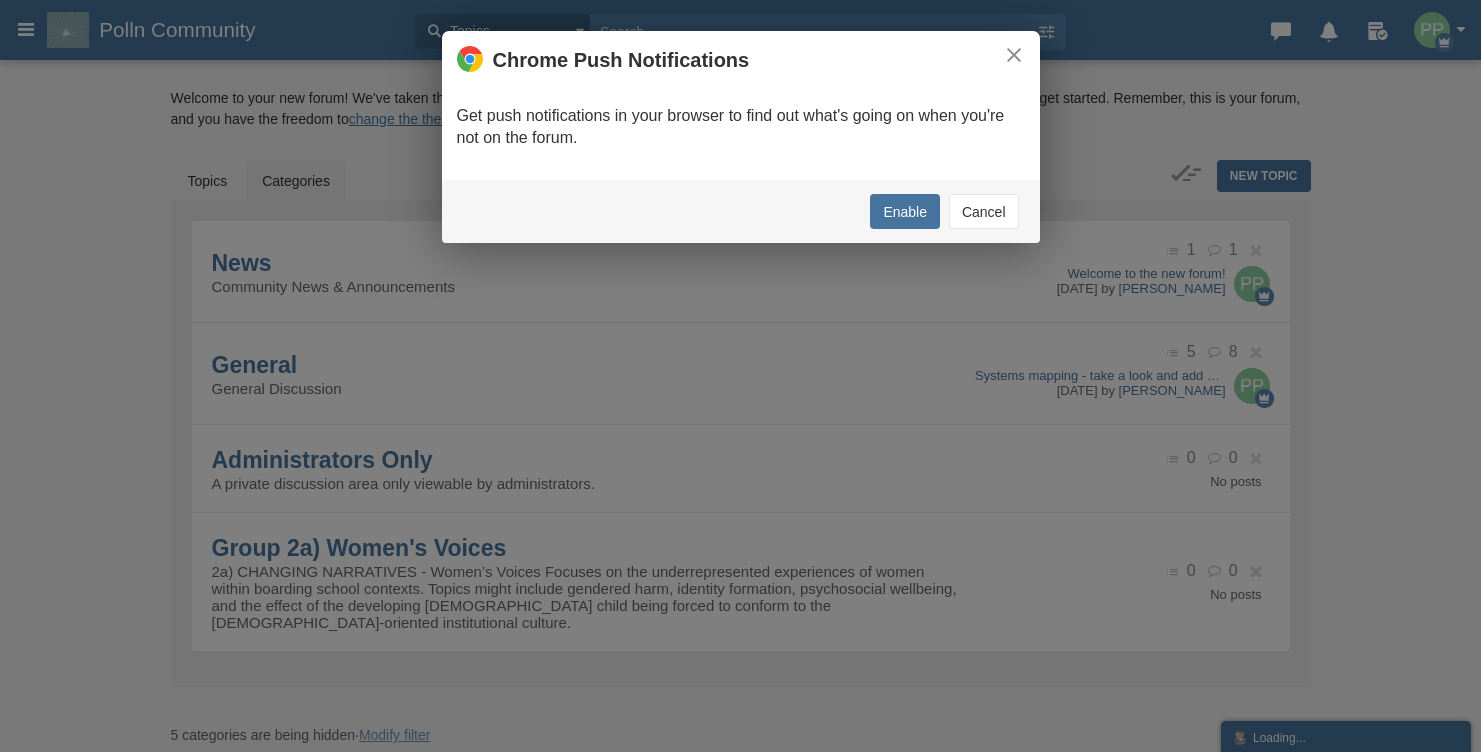 scroll, scrollTop: 0, scrollLeft: 0, axis: both 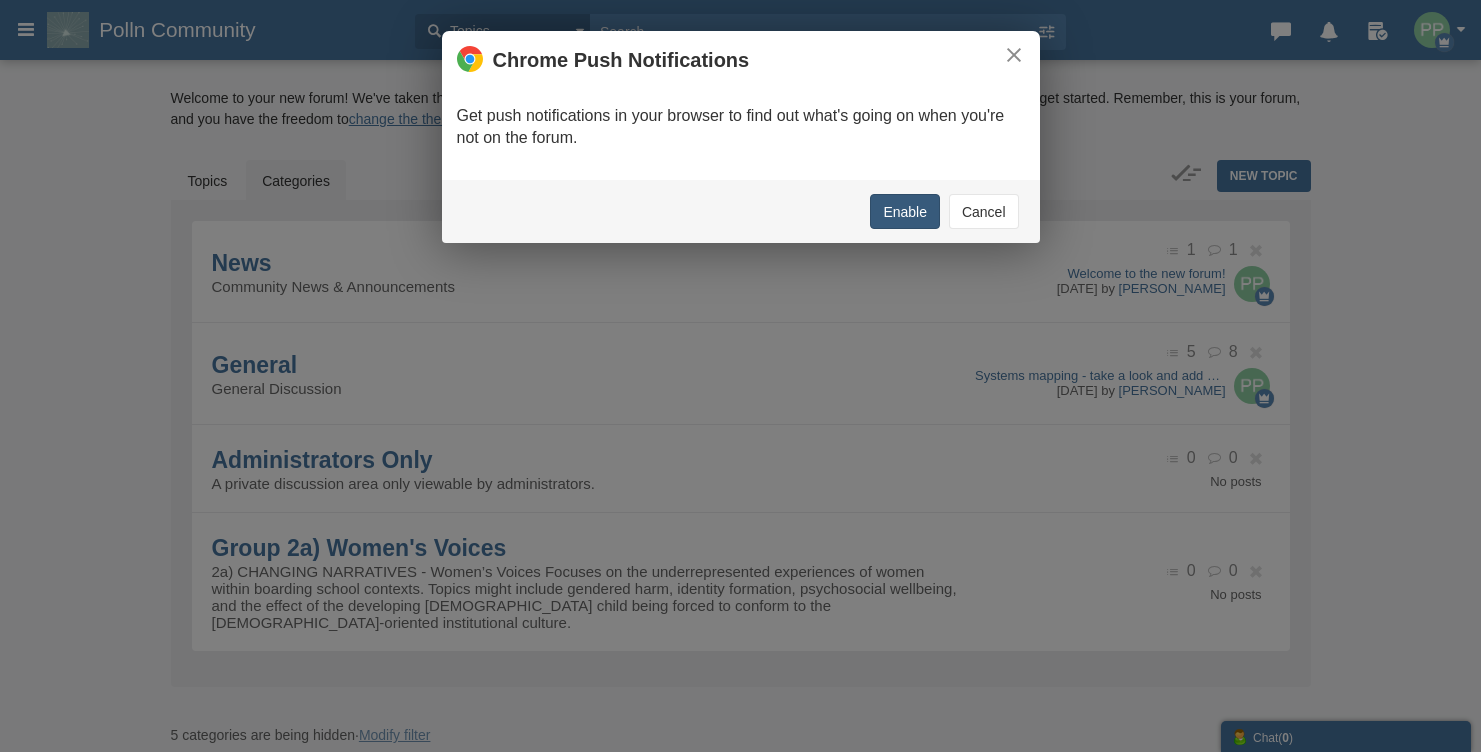 click on "Enable" at bounding box center [905, 211] 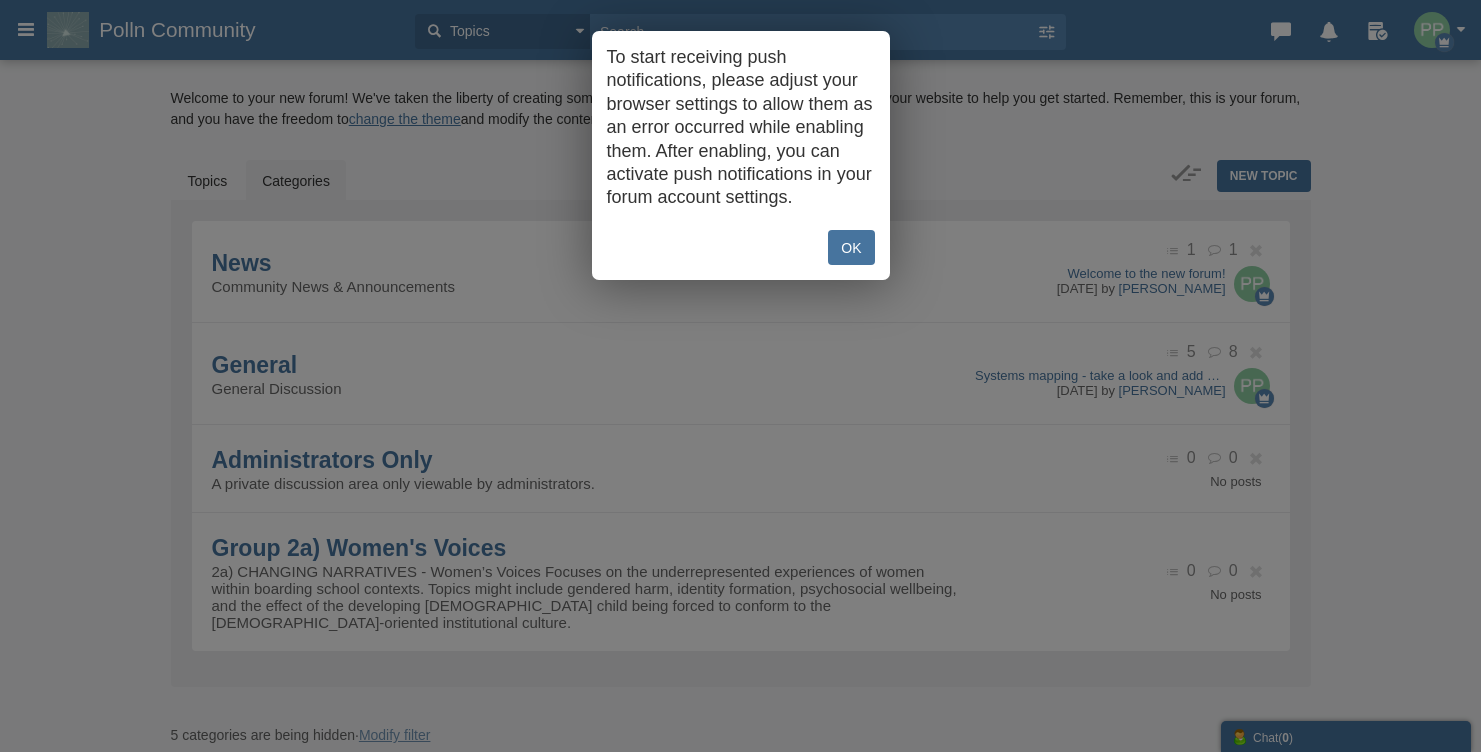 click on "OK" at bounding box center (851, 247) 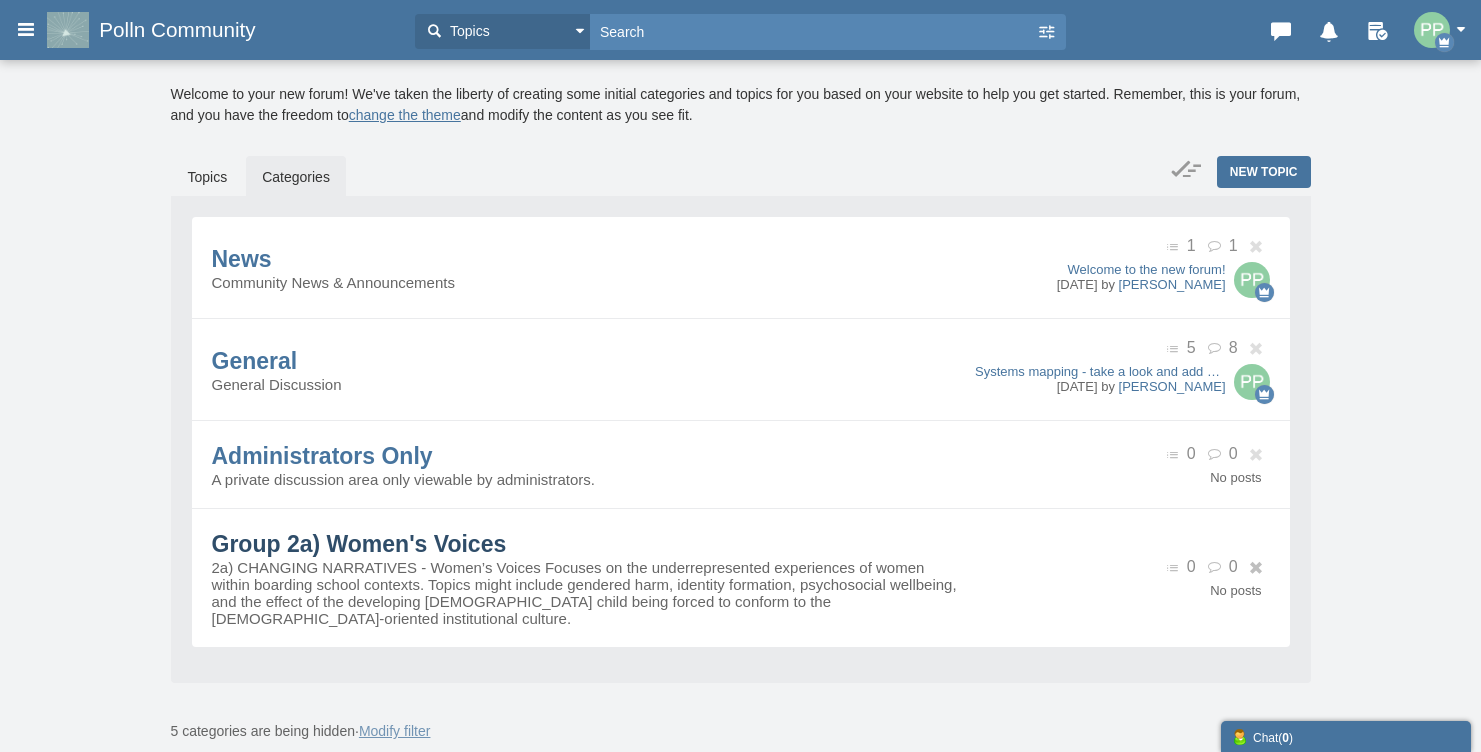 scroll, scrollTop: 8, scrollLeft: 0, axis: vertical 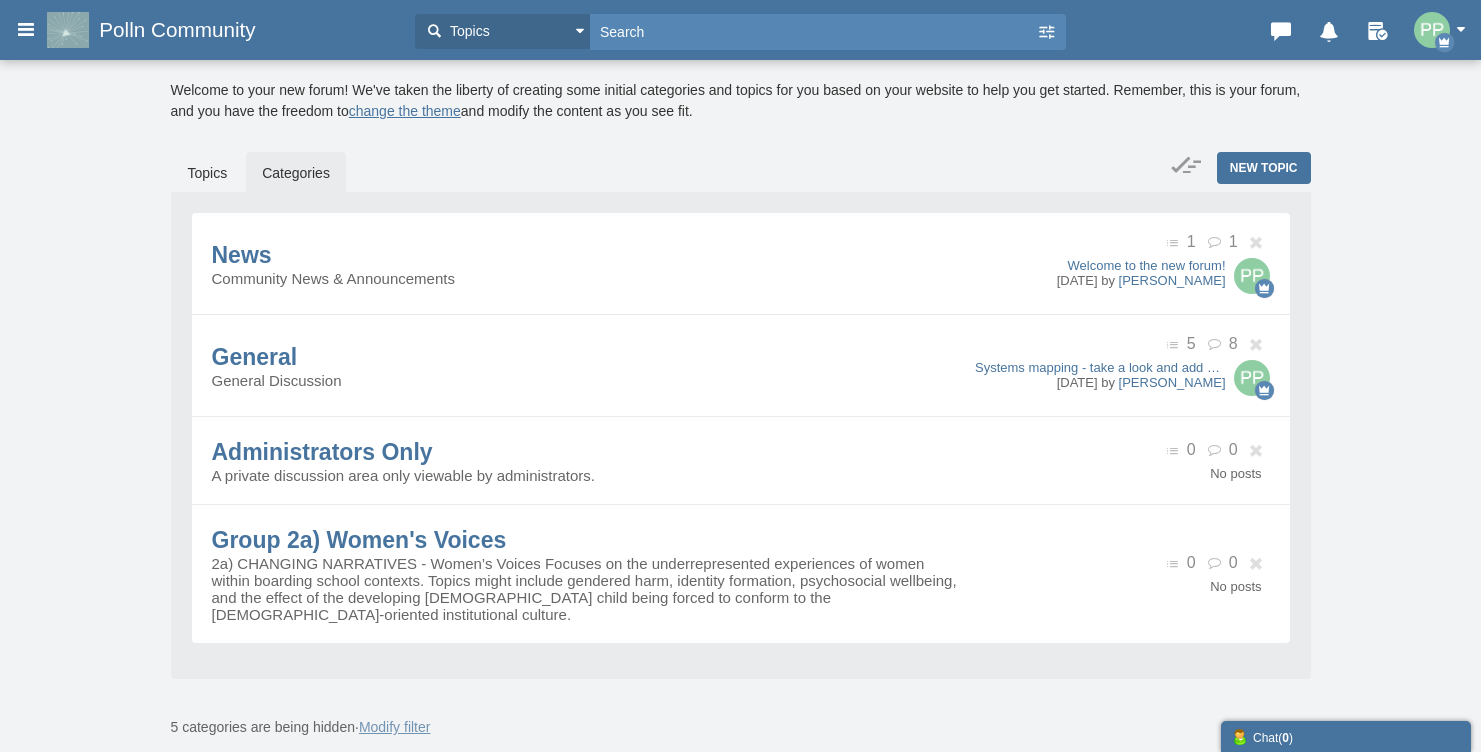 click on "Categories" at bounding box center [296, 173] 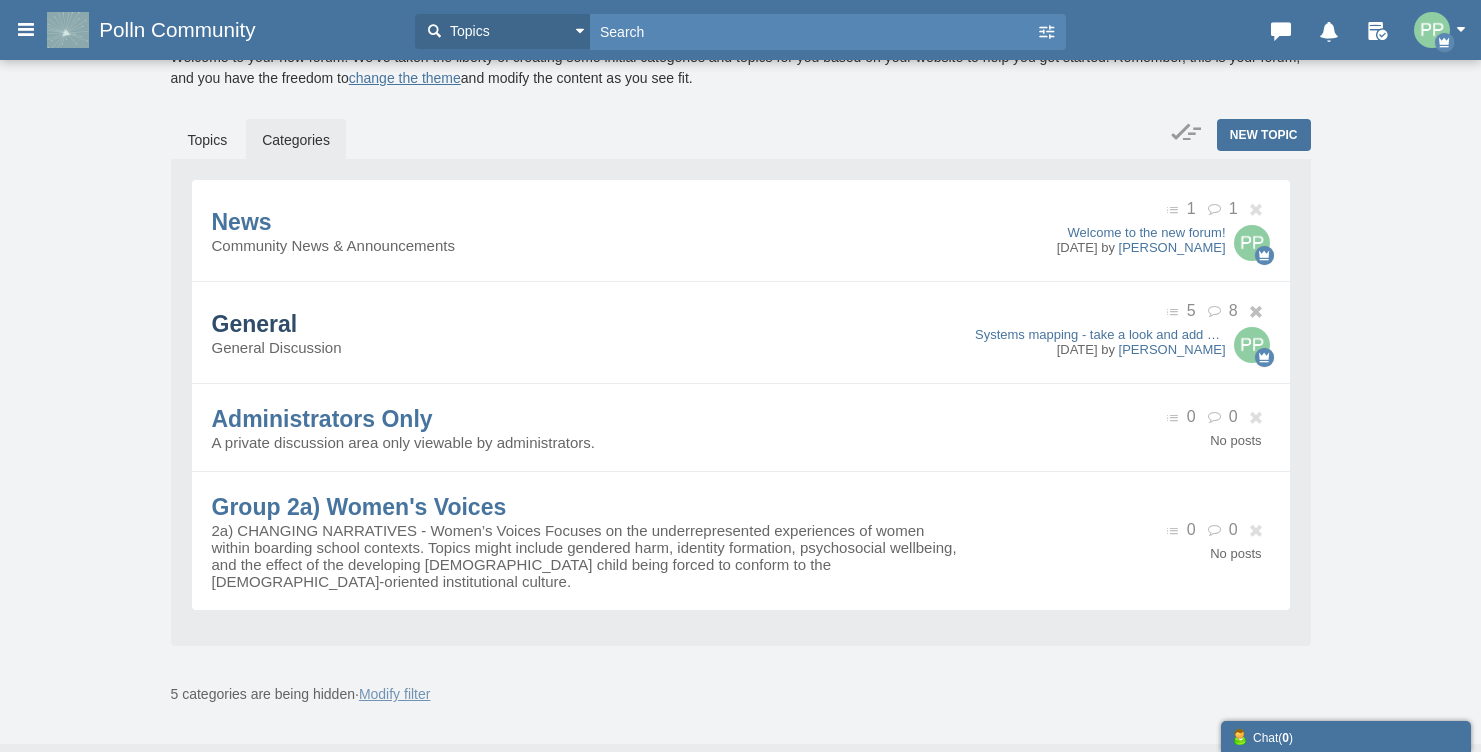 scroll, scrollTop: 32, scrollLeft: 0, axis: vertical 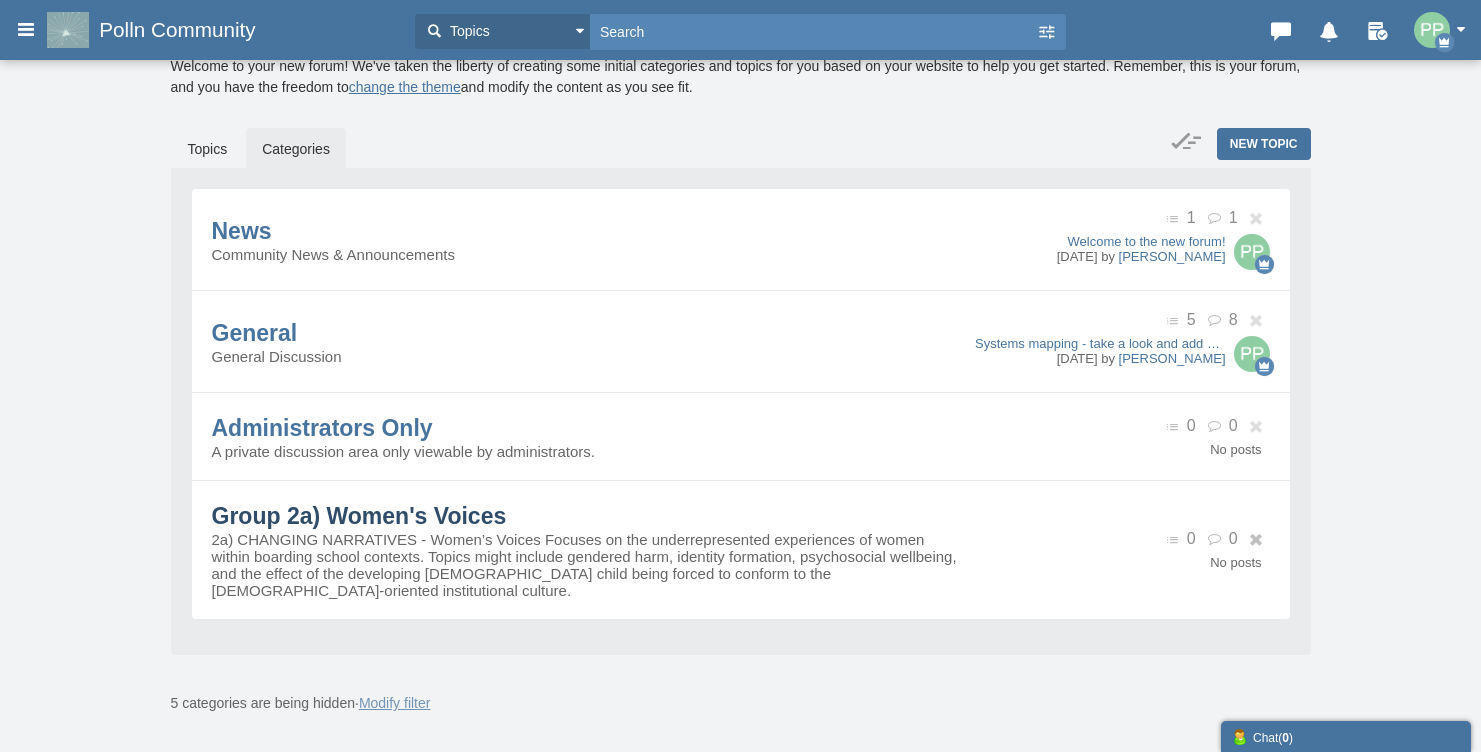 click on "Group 2a) Women's Voices" at bounding box center [359, 516] 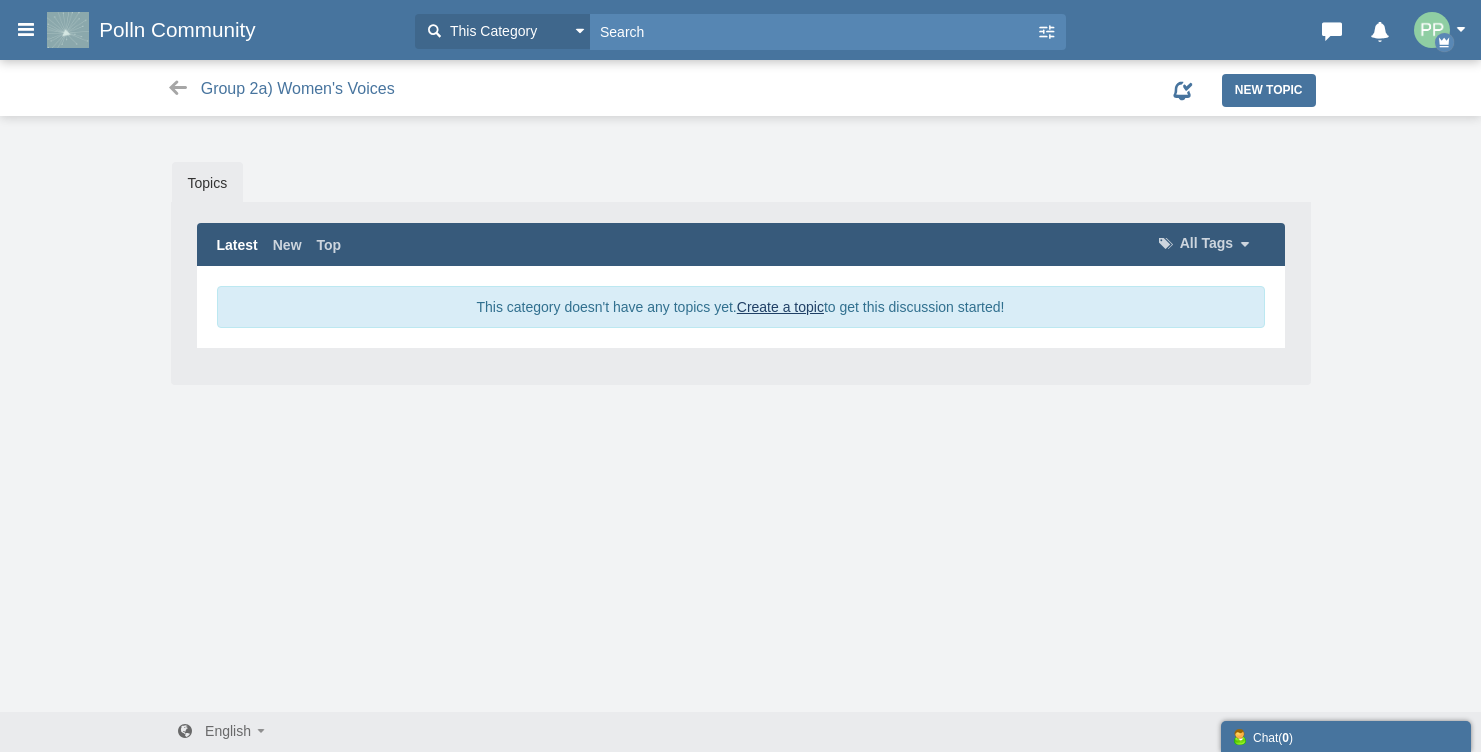 scroll, scrollTop: 0, scrollLeft: 0, axis: both 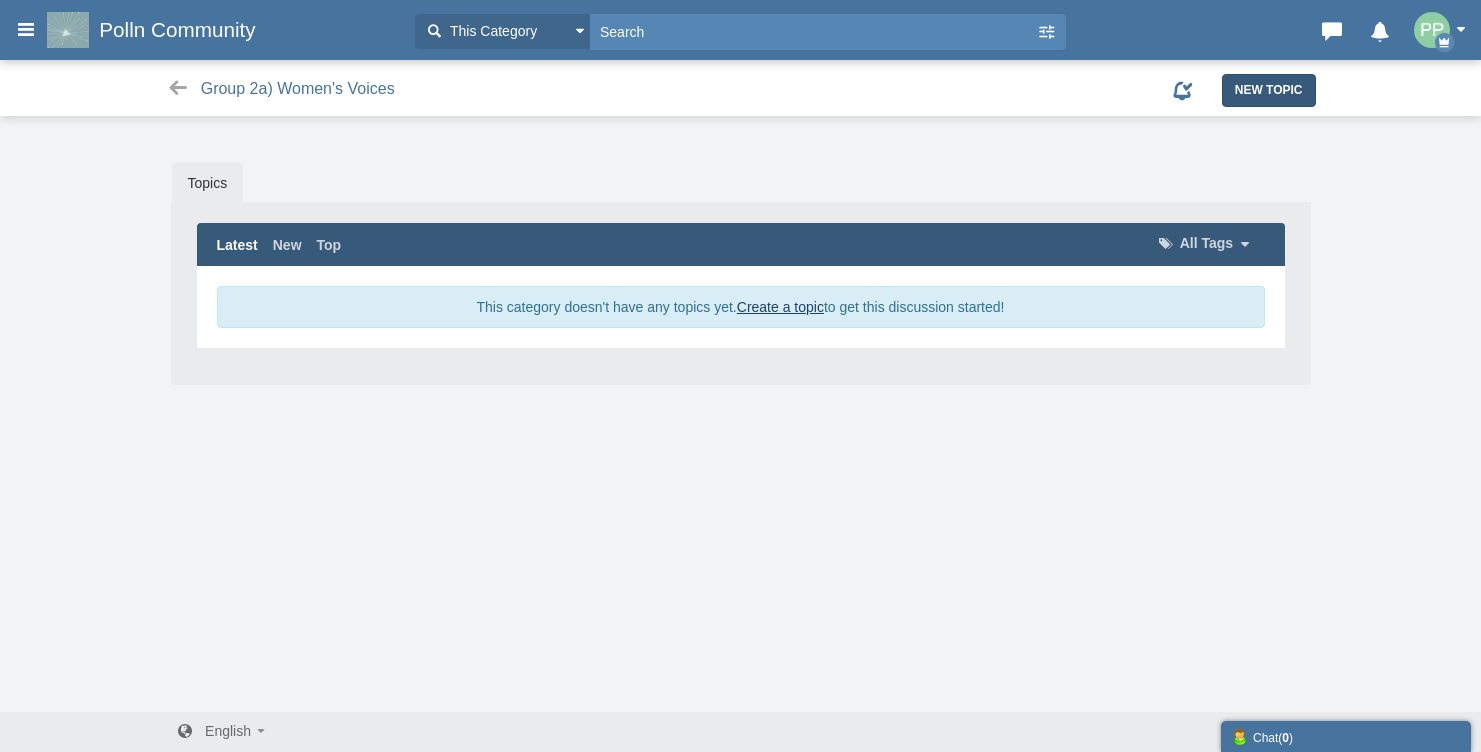 click on "New Topic" at bounding box center (1269, 90) 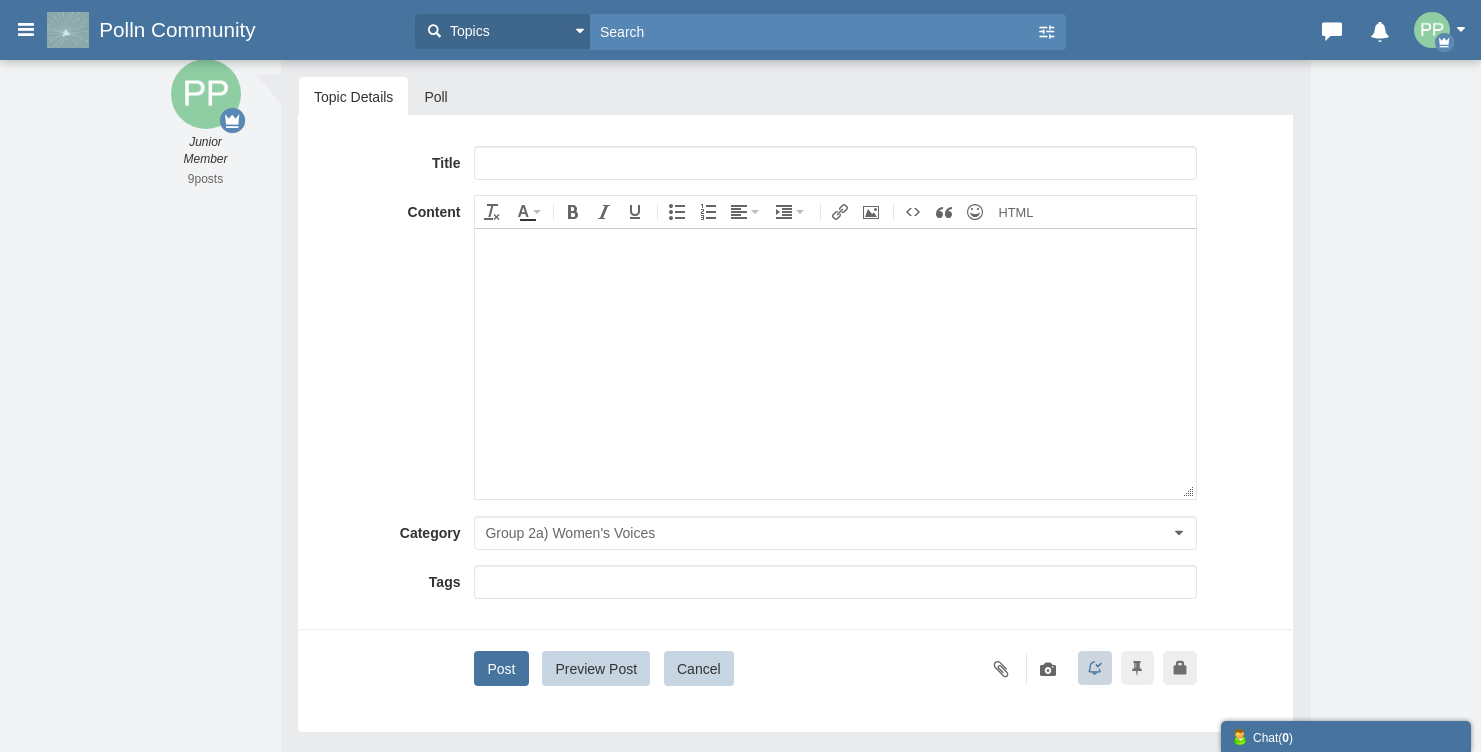 scroll, scrollTop: 55, scrollLeft: 0, axis: vertical 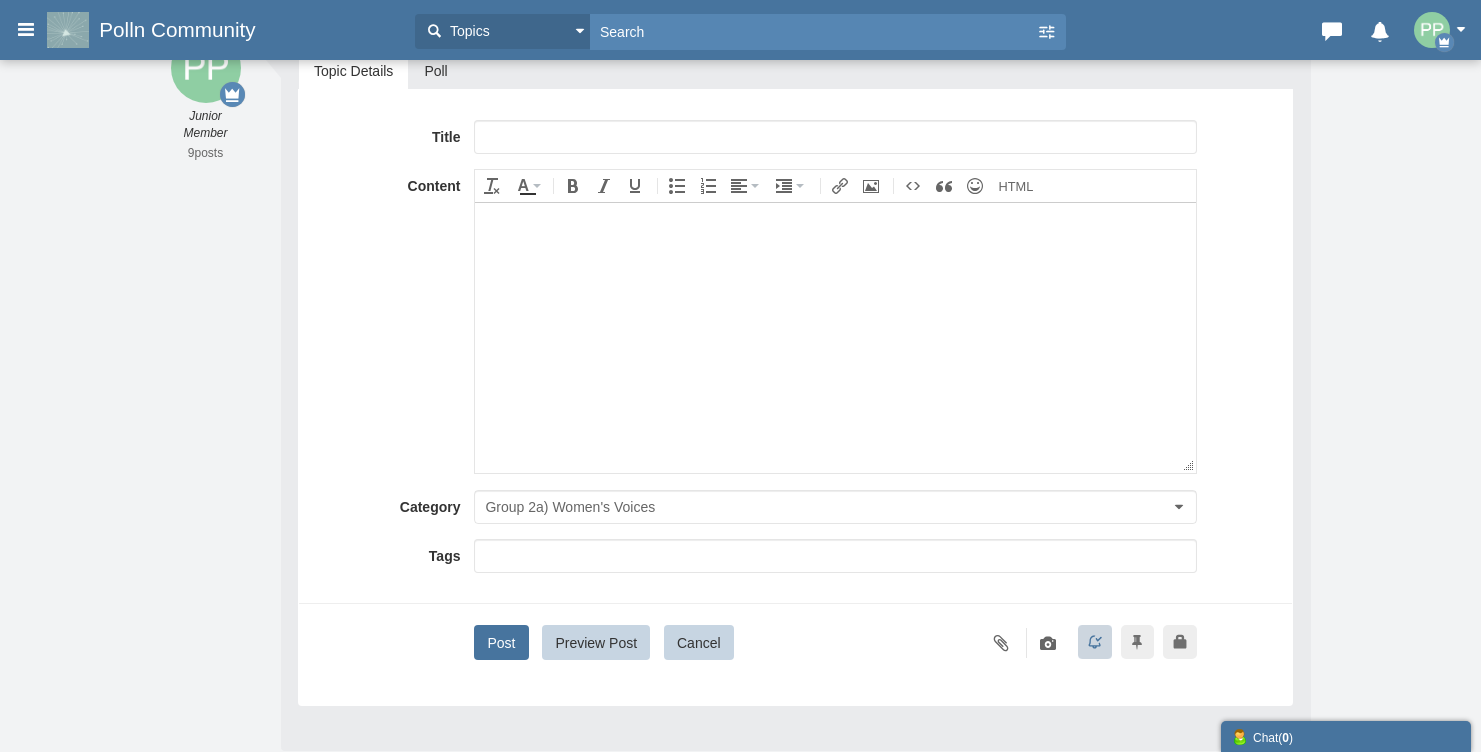 click at bounding box center (834, 556) 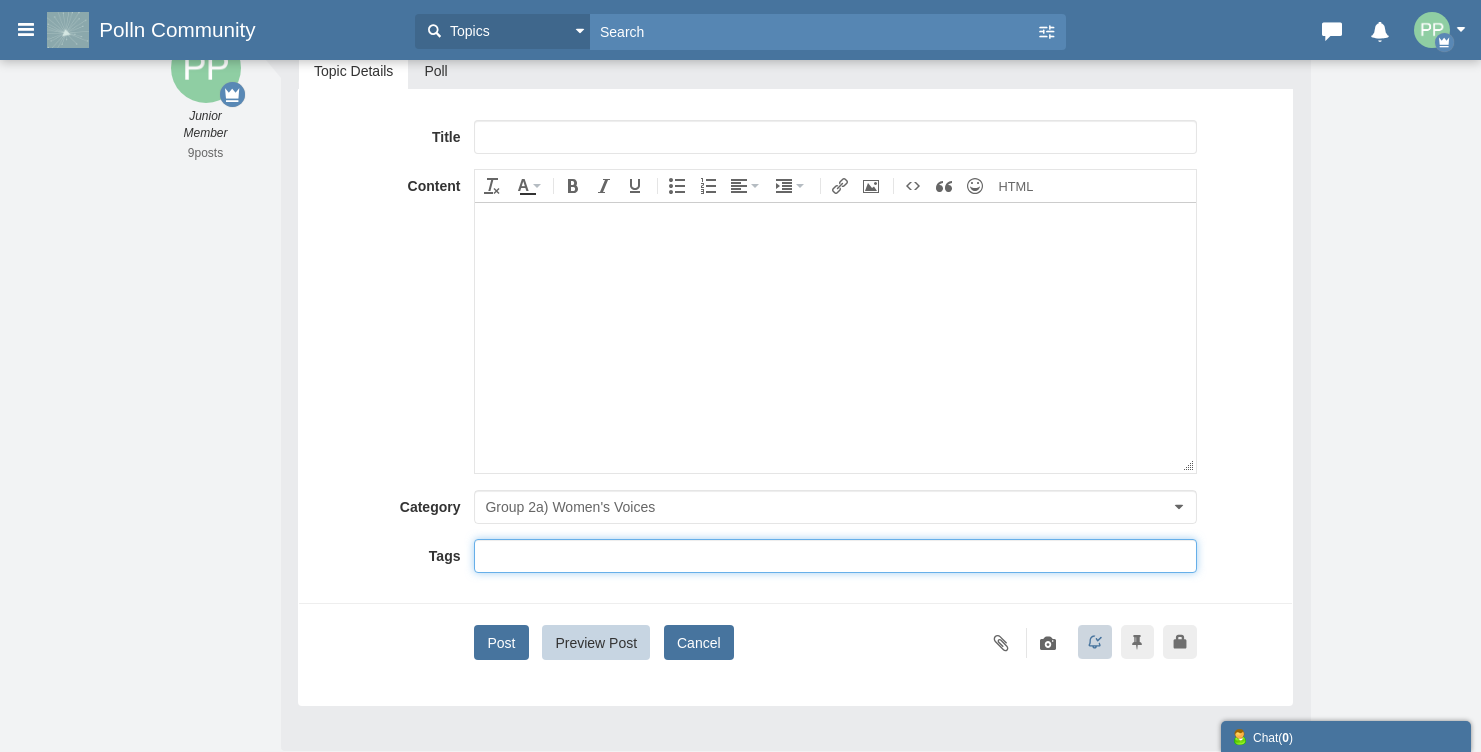 click on "Cancel" at bounding box center [699, 642] 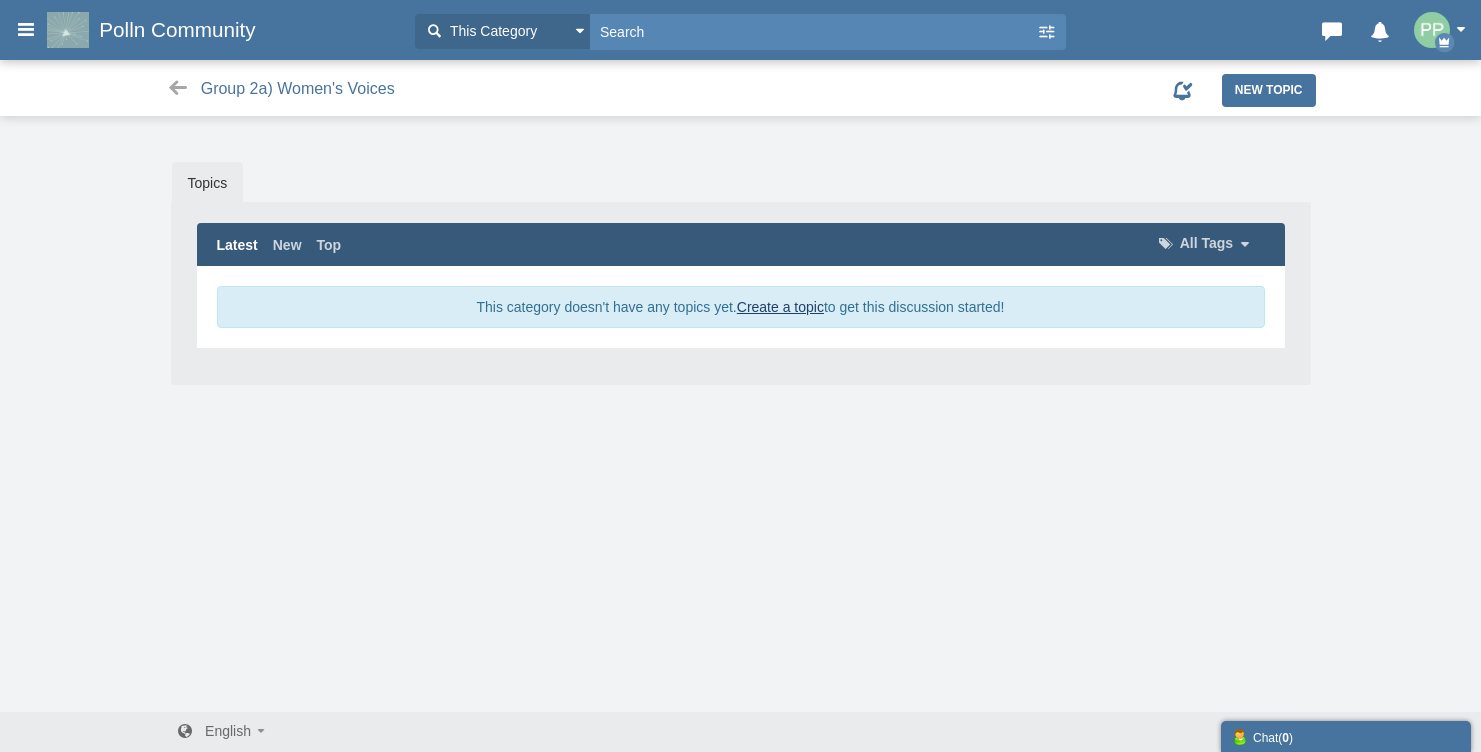 scroll, scrollTop: 0, scrollLeft: 0, axis: both 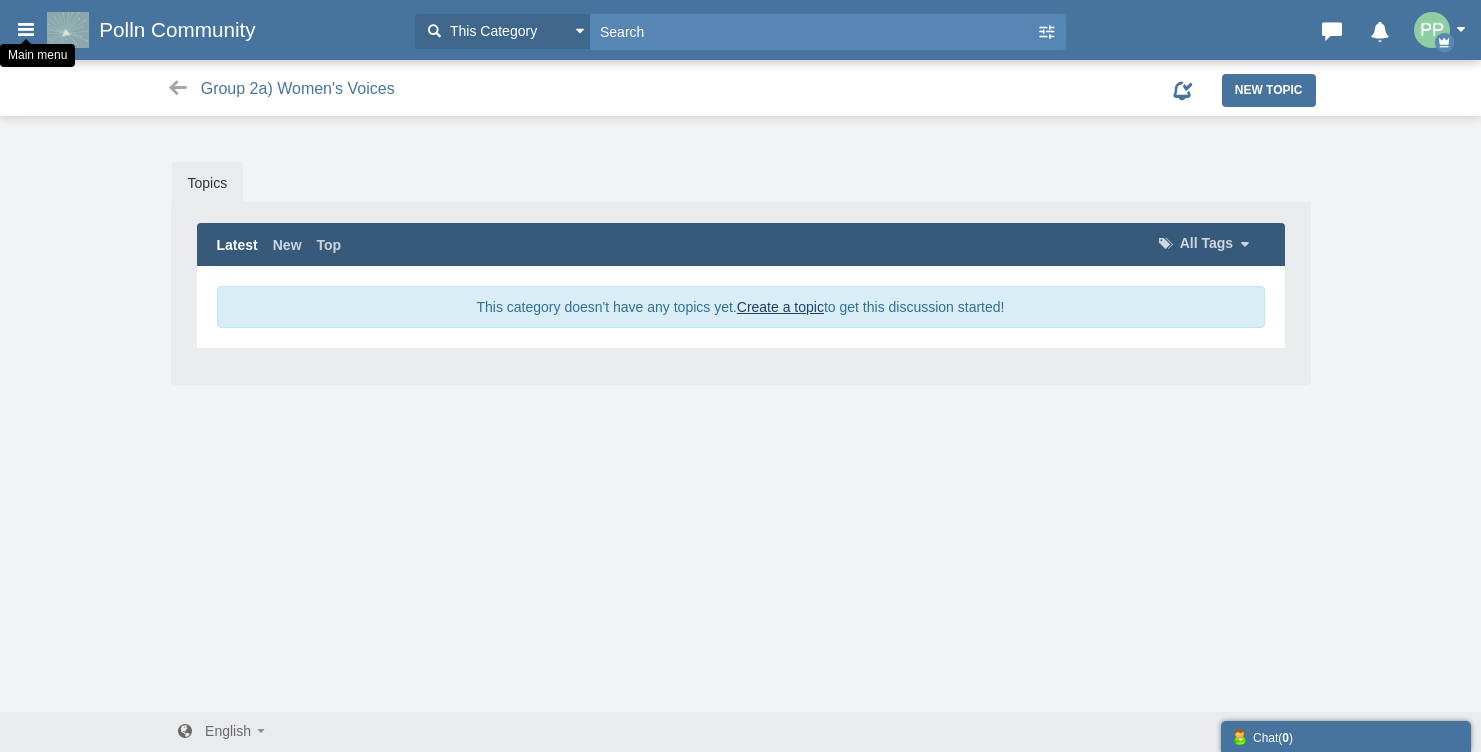 click at bounding box center [26, 29] 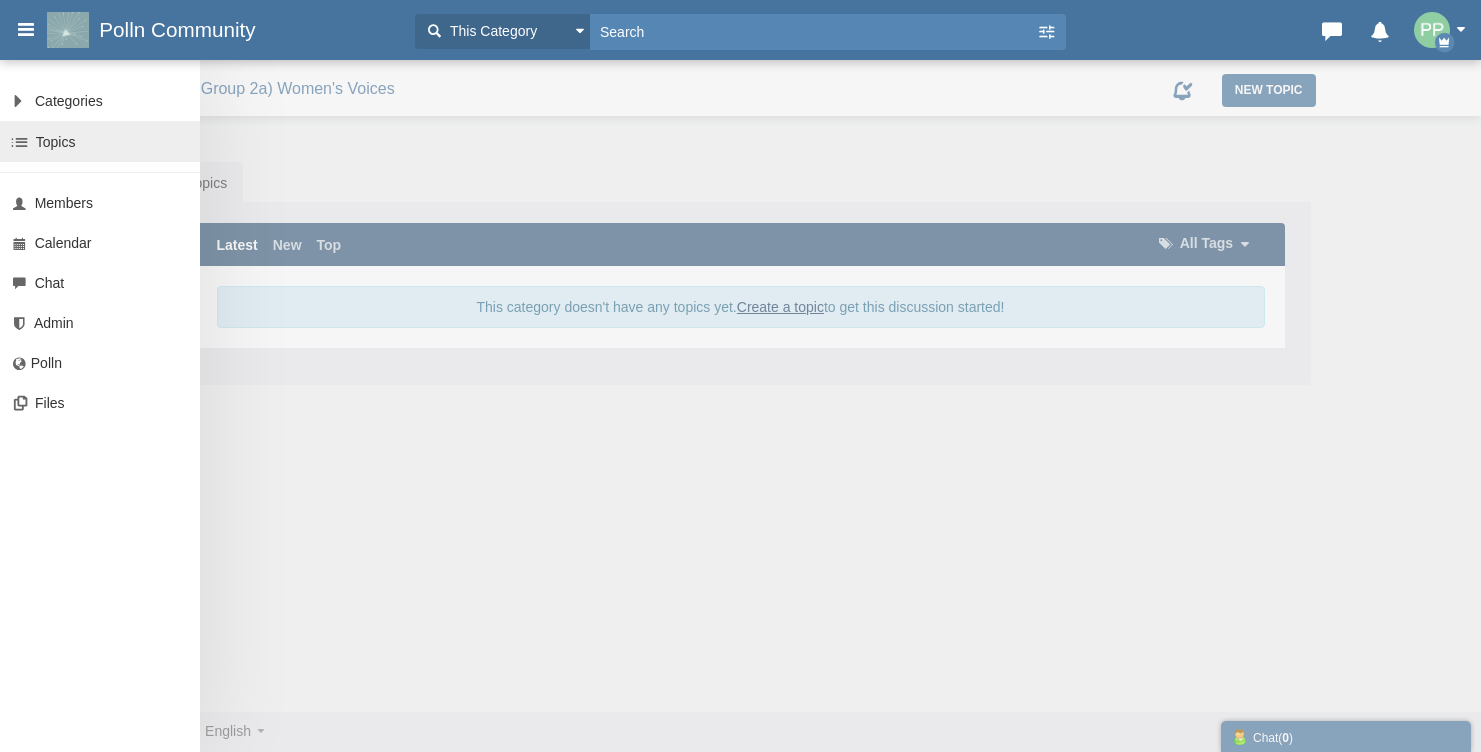 click on "Topics" at bounding box center (56, 142) 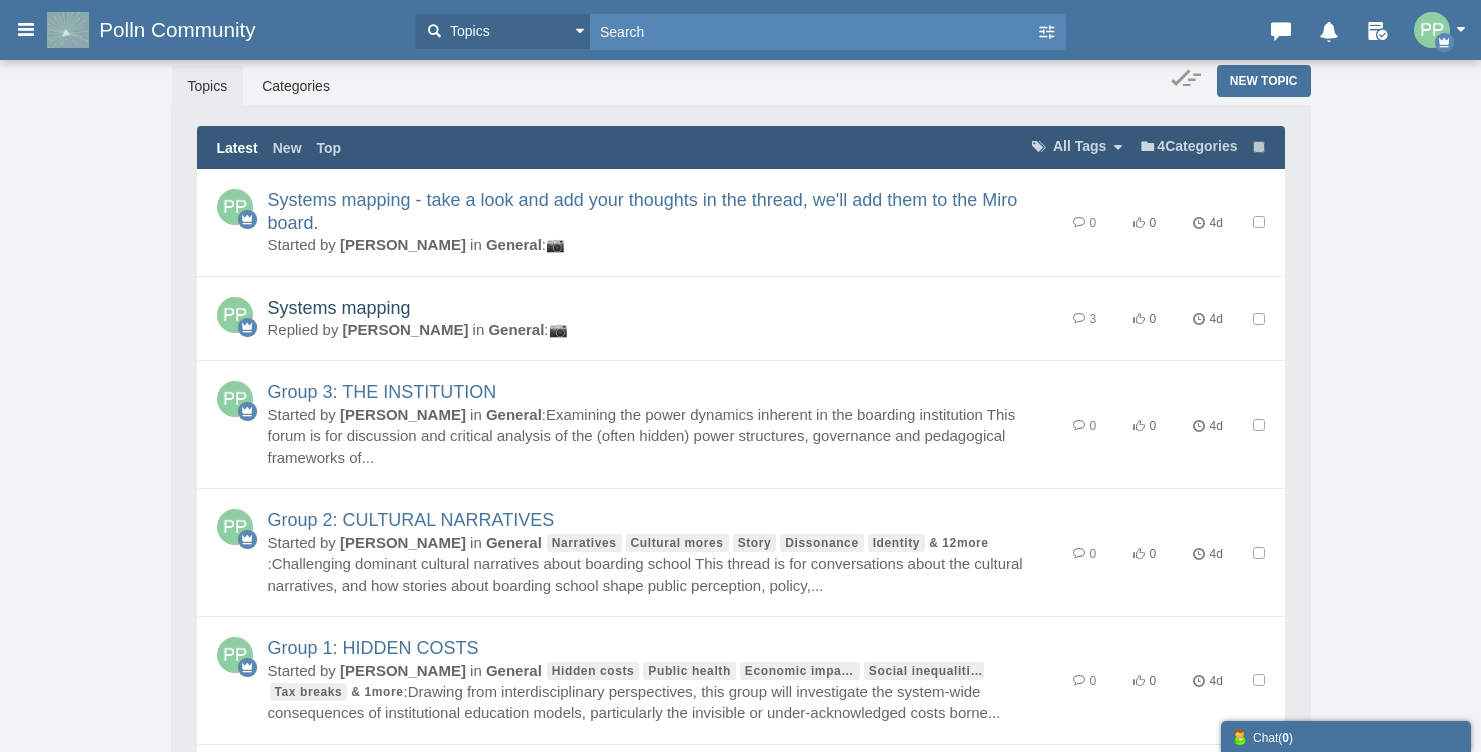scroll, scrollTop: 21, scrollLeft: 0, axis: vertical 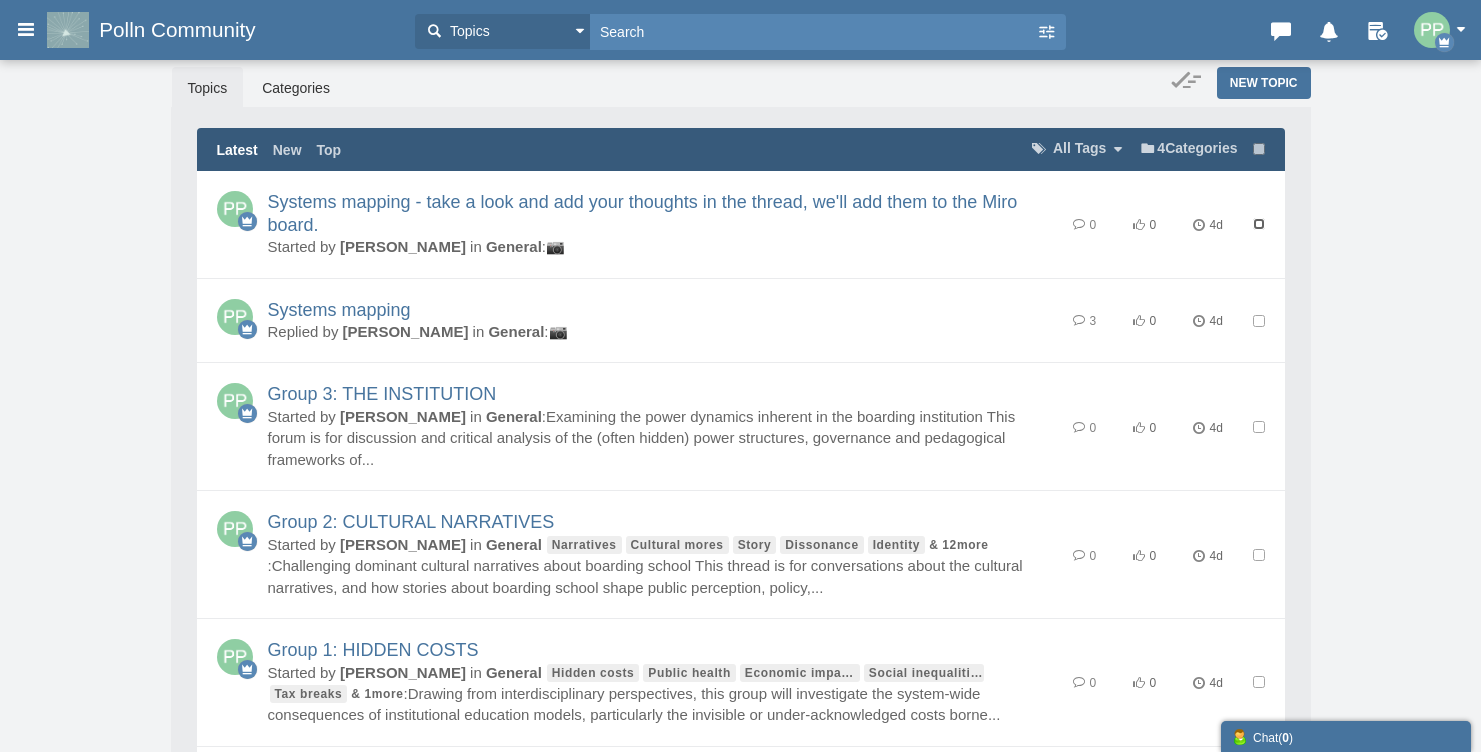 click at bounding box center [1259, 224] 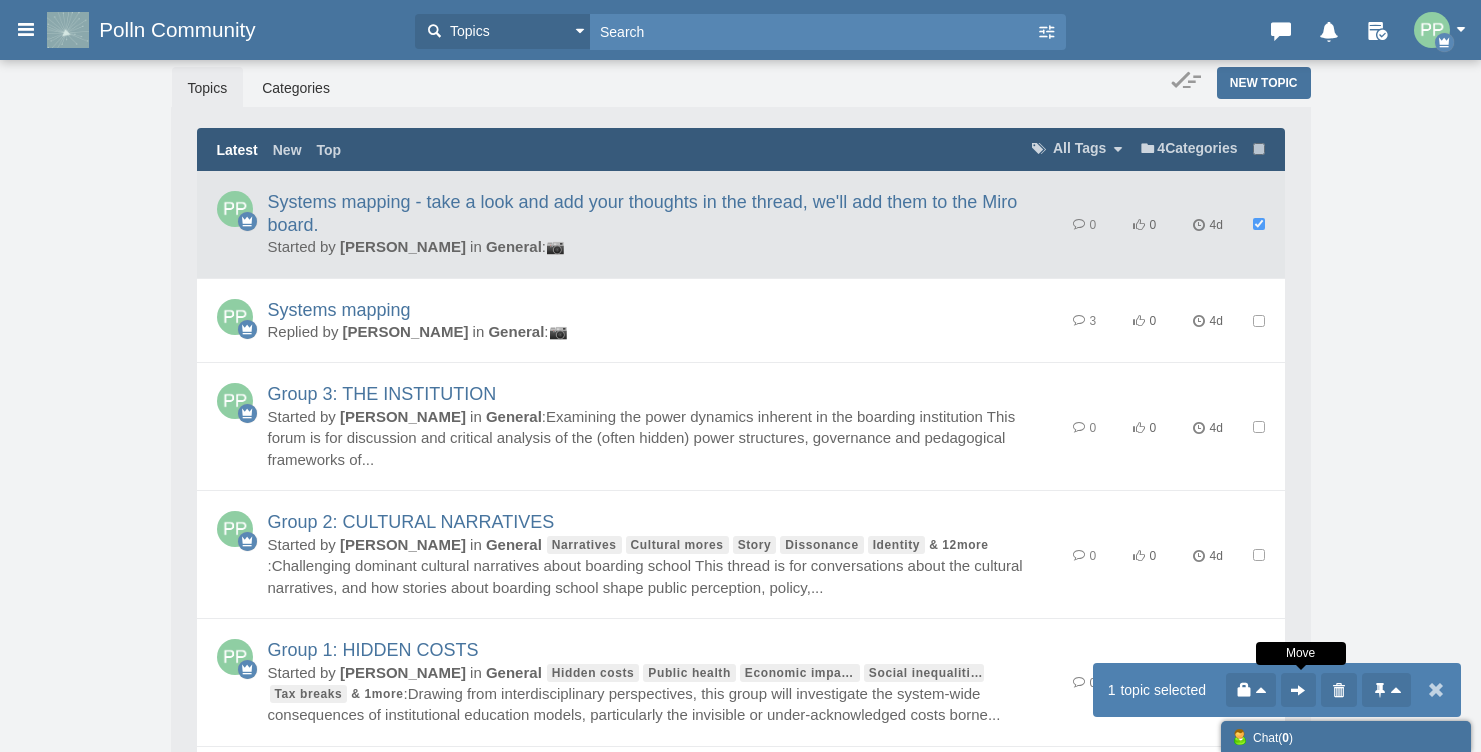 click at bounding box center [1299, 690] 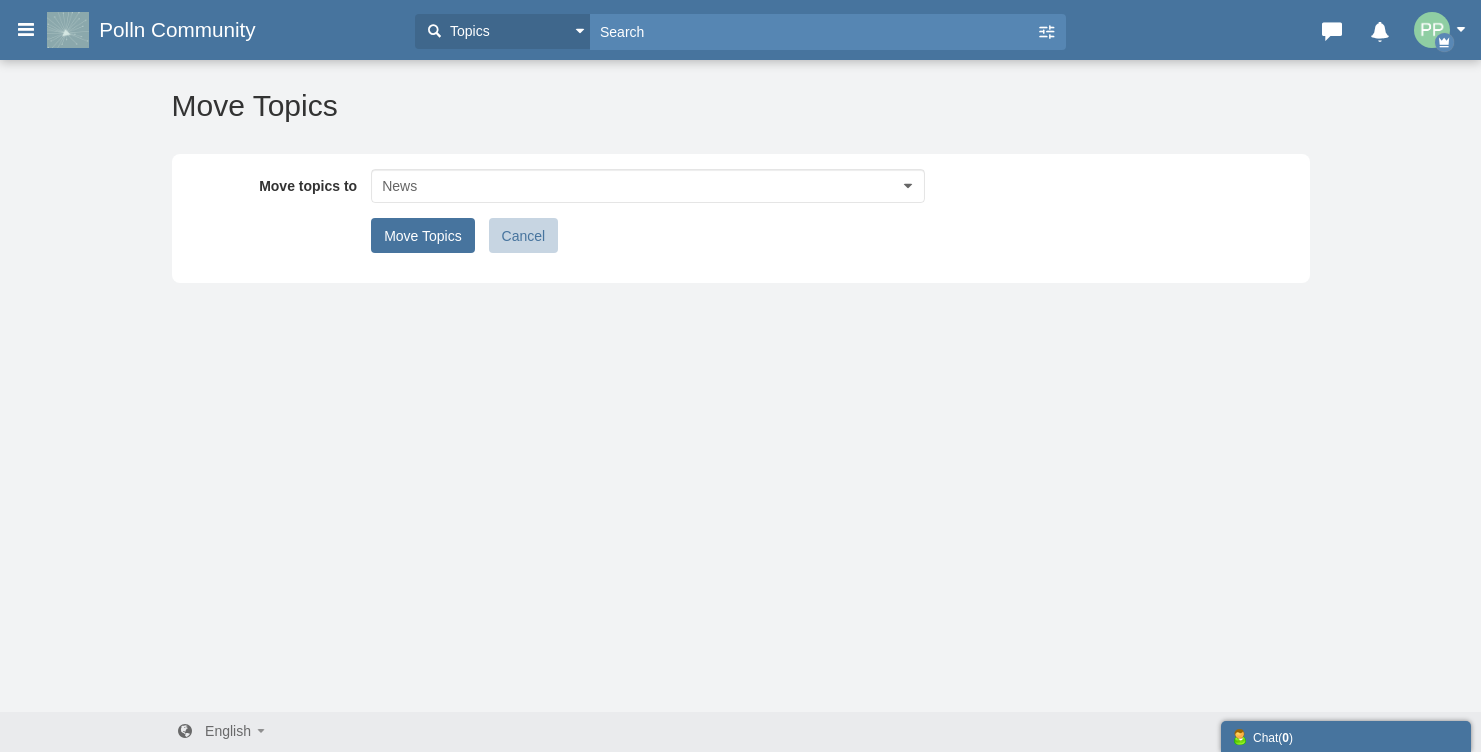 scroll, scrollTop: 0, scrollLeft: 0, axis: both 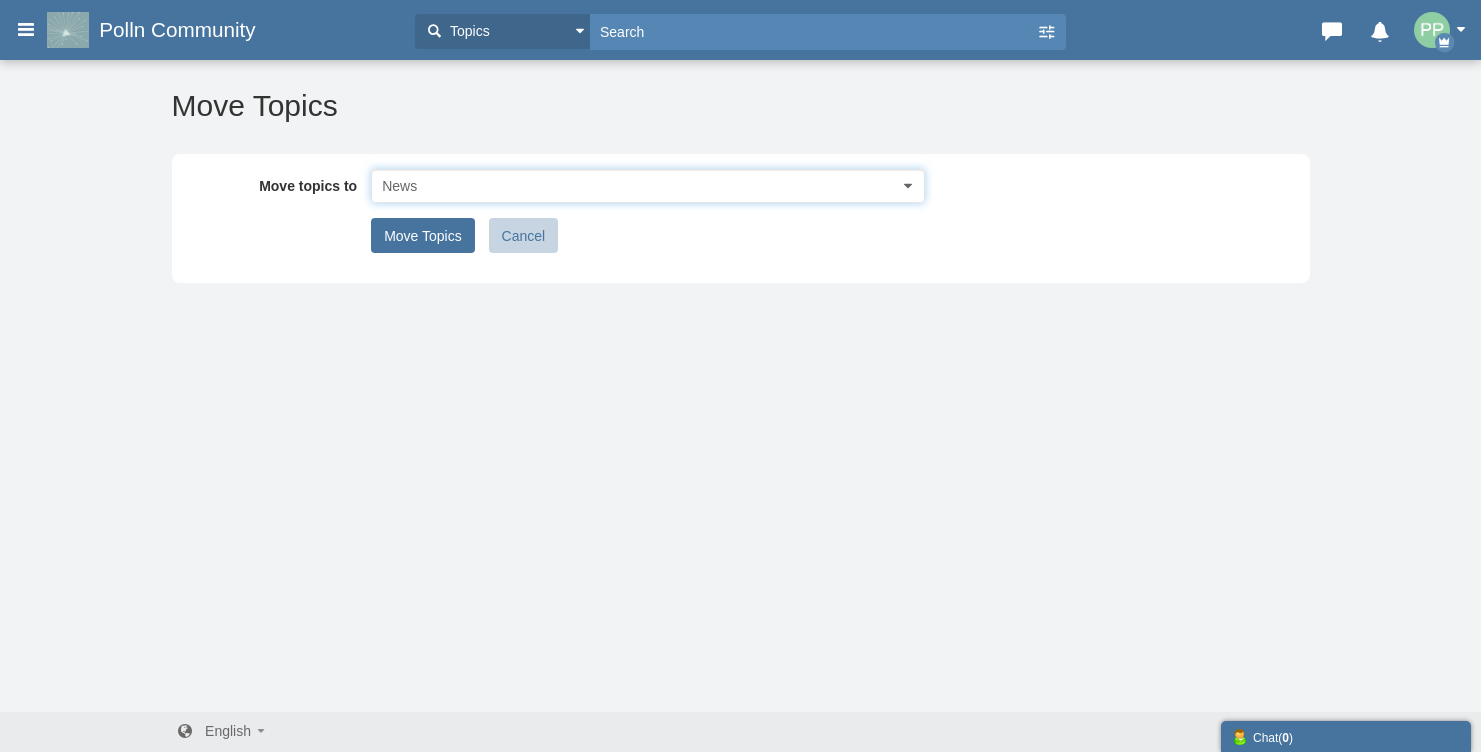 click on "News" at bounding box center [648, 186] 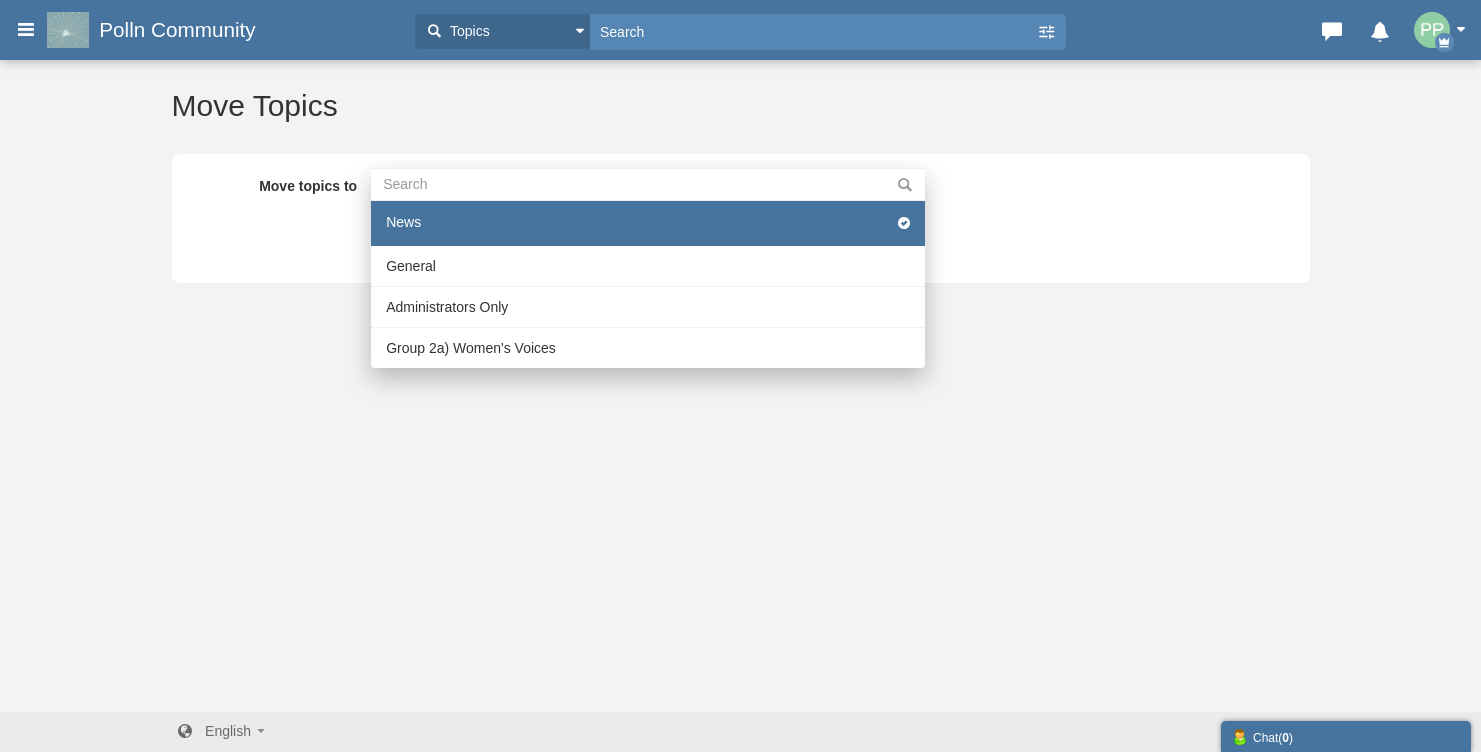 click on "Messages are turned off. Enable them to send or receive messages.
Enable Messages
Cancel
×
Modal title
OK
Welcome to your new forum! We've taken the liberty of creating some initial categories and topics for you based on your website to help you get started. Remember, this is your forum, and you have the freedom to  change the theme  and modify the content as you see fit.
Move Topics
Move topics to
News
News General Administrators Only Group 2a) Women's Voices
News General Administrators Only Group 2a) Women's Voices" at bounding box center (740, 385) 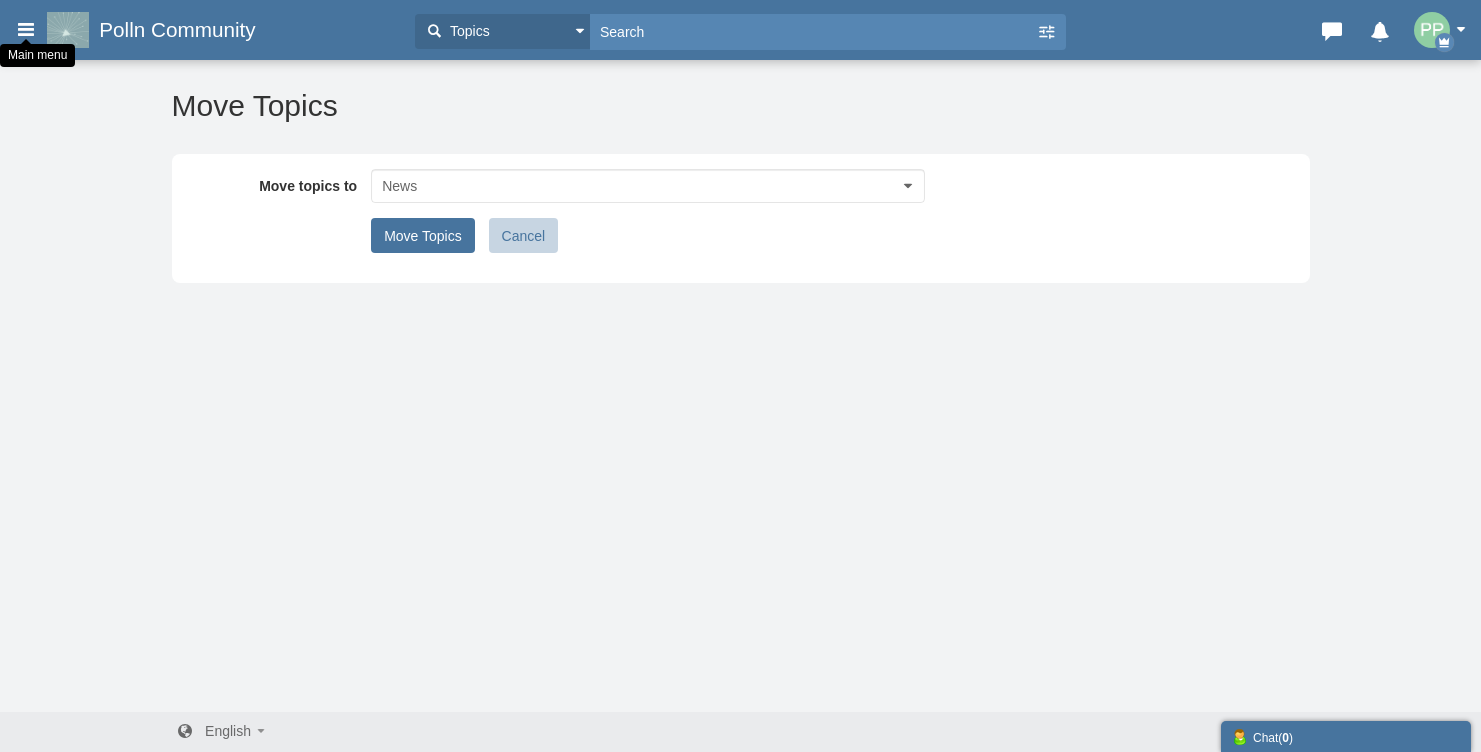 click at bounding box center (26, 29) 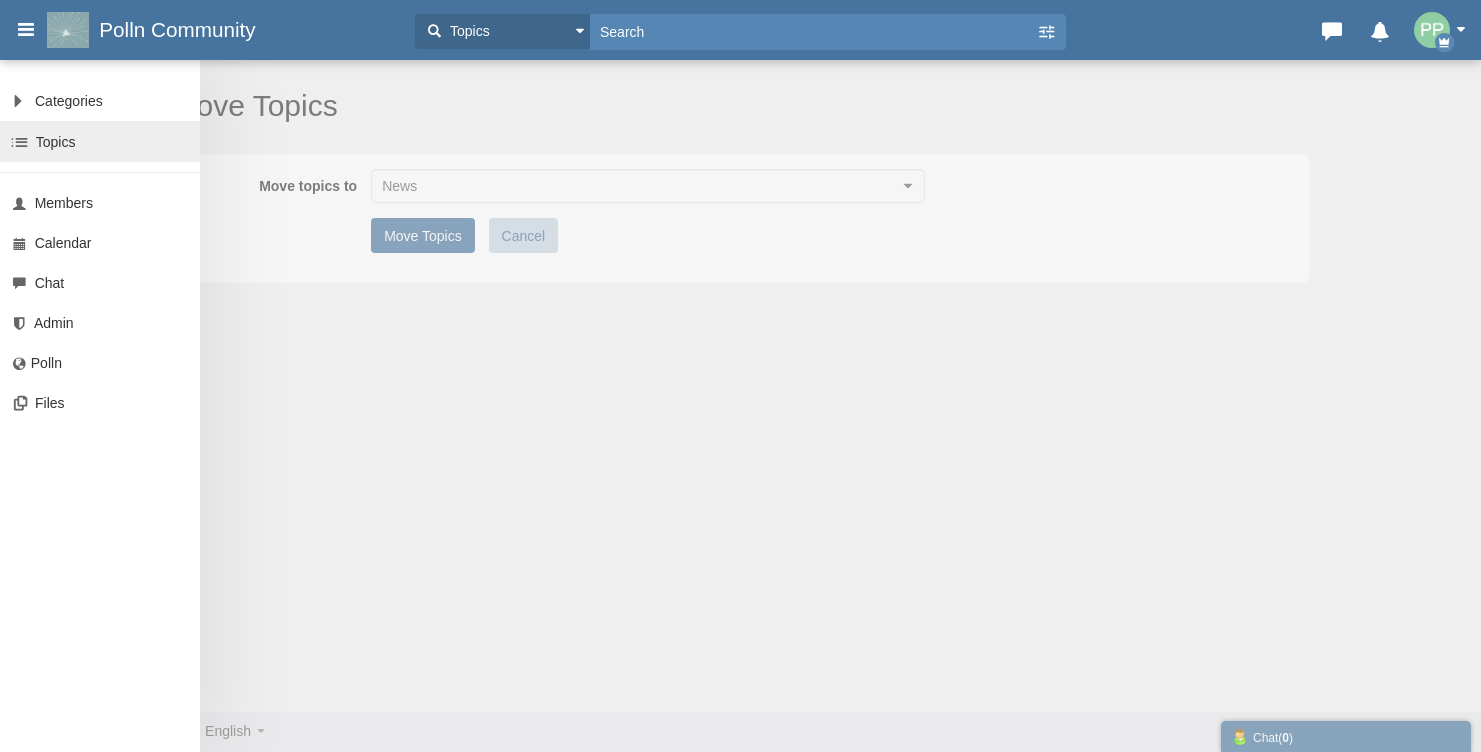 click on "Topics" at bounding box center [56, 142] 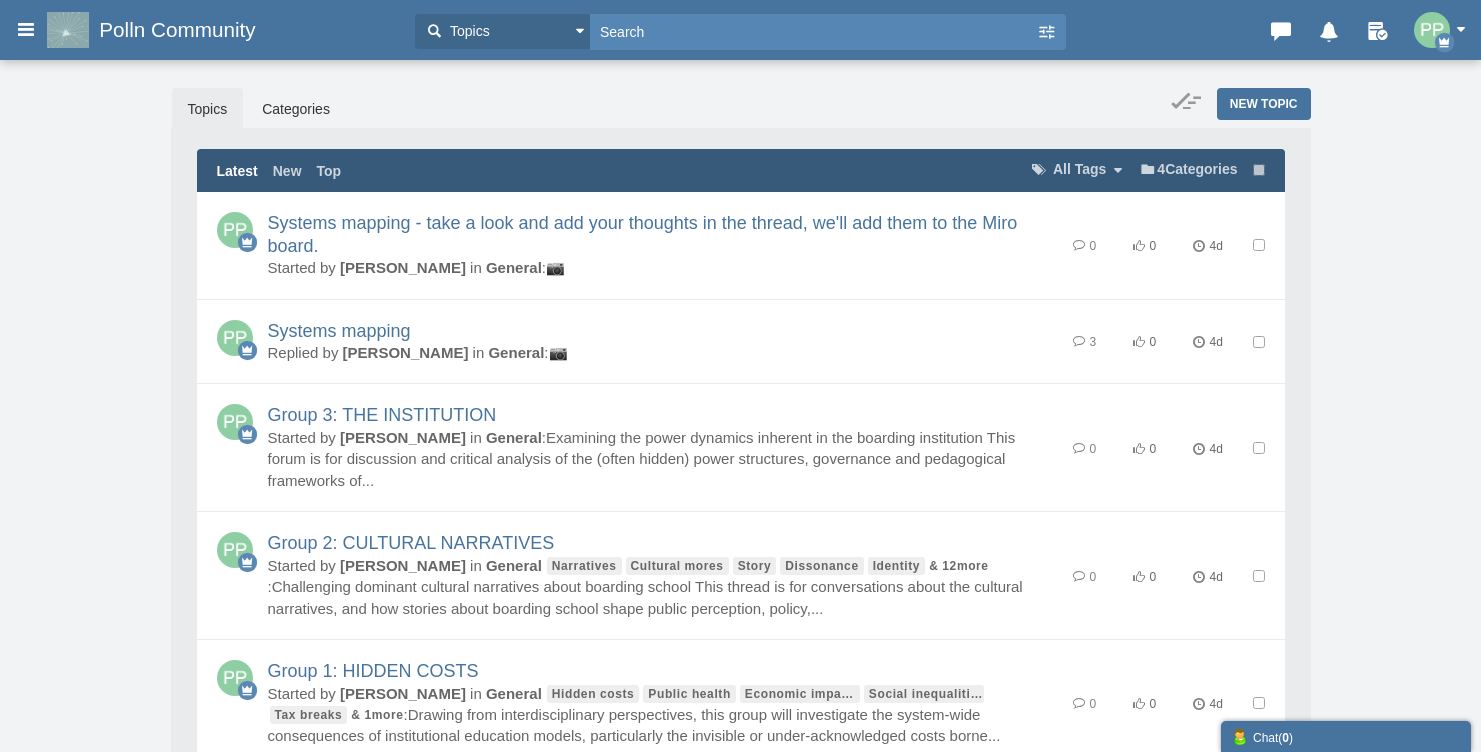 scroll, scrollTop: 0, scrollLeft: 0, axis: both 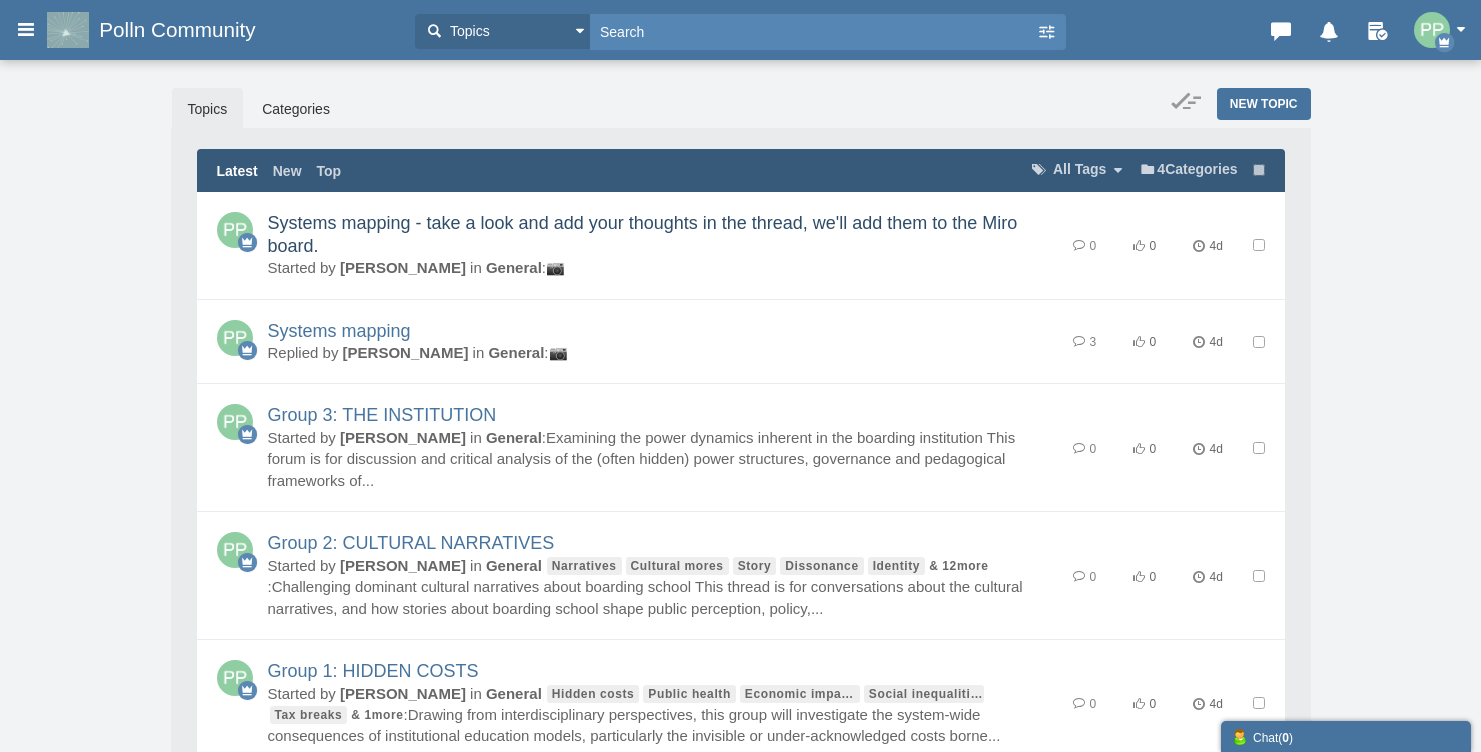 click on "Systems mapping - take a look and add your thoughts in the thread, we'll add them to the Miro board." at bounding box center [643, 234] 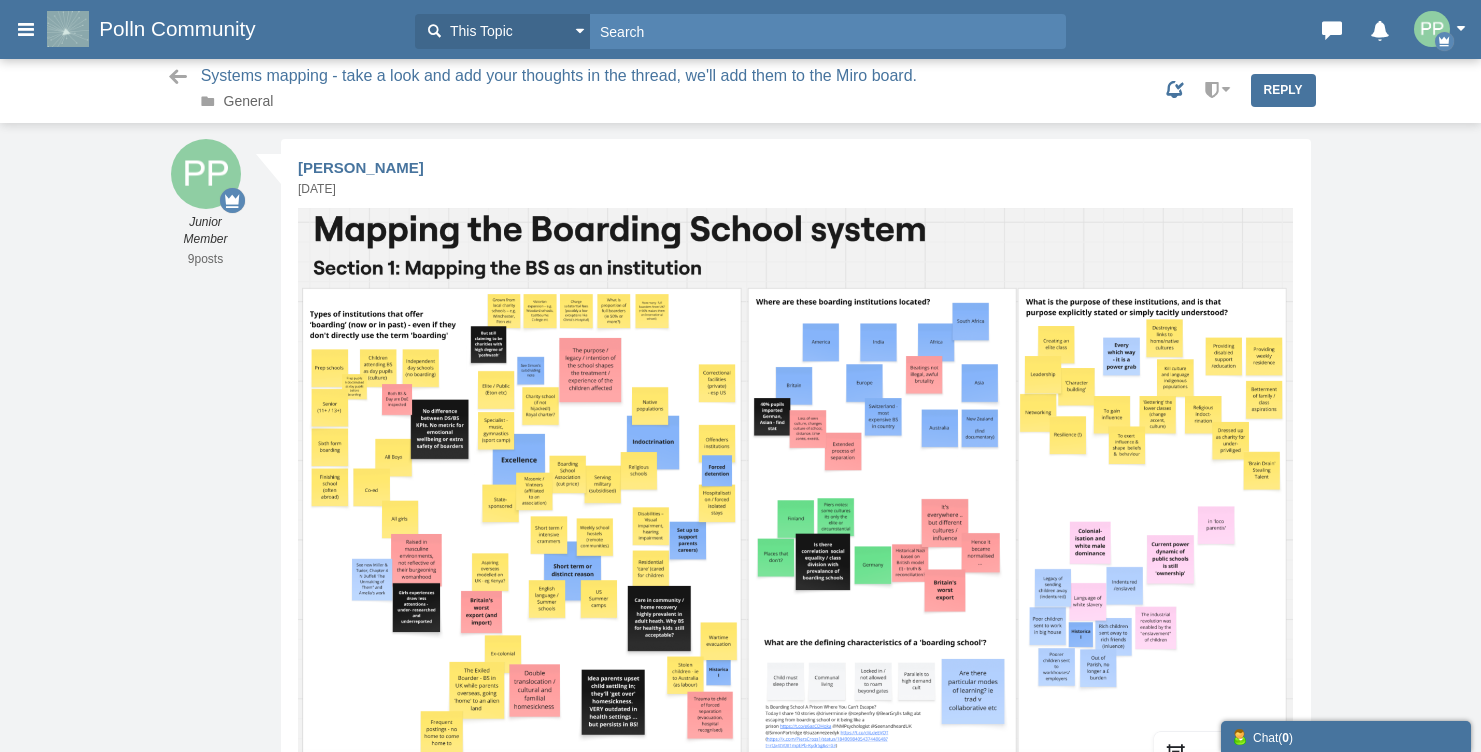 scroll, scrollTop: 0, scrollLeft: 0, axis: both 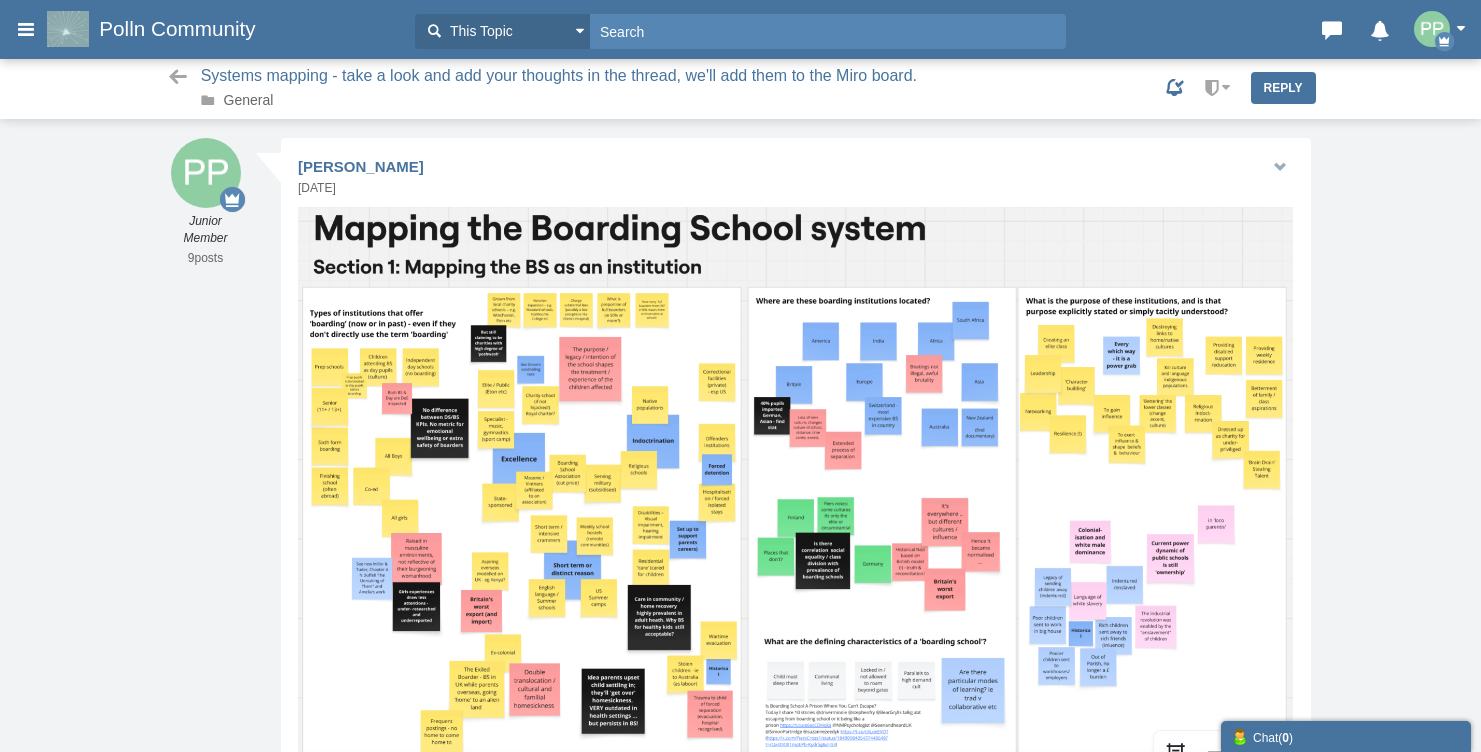 click at bounding box center (1279, 167) 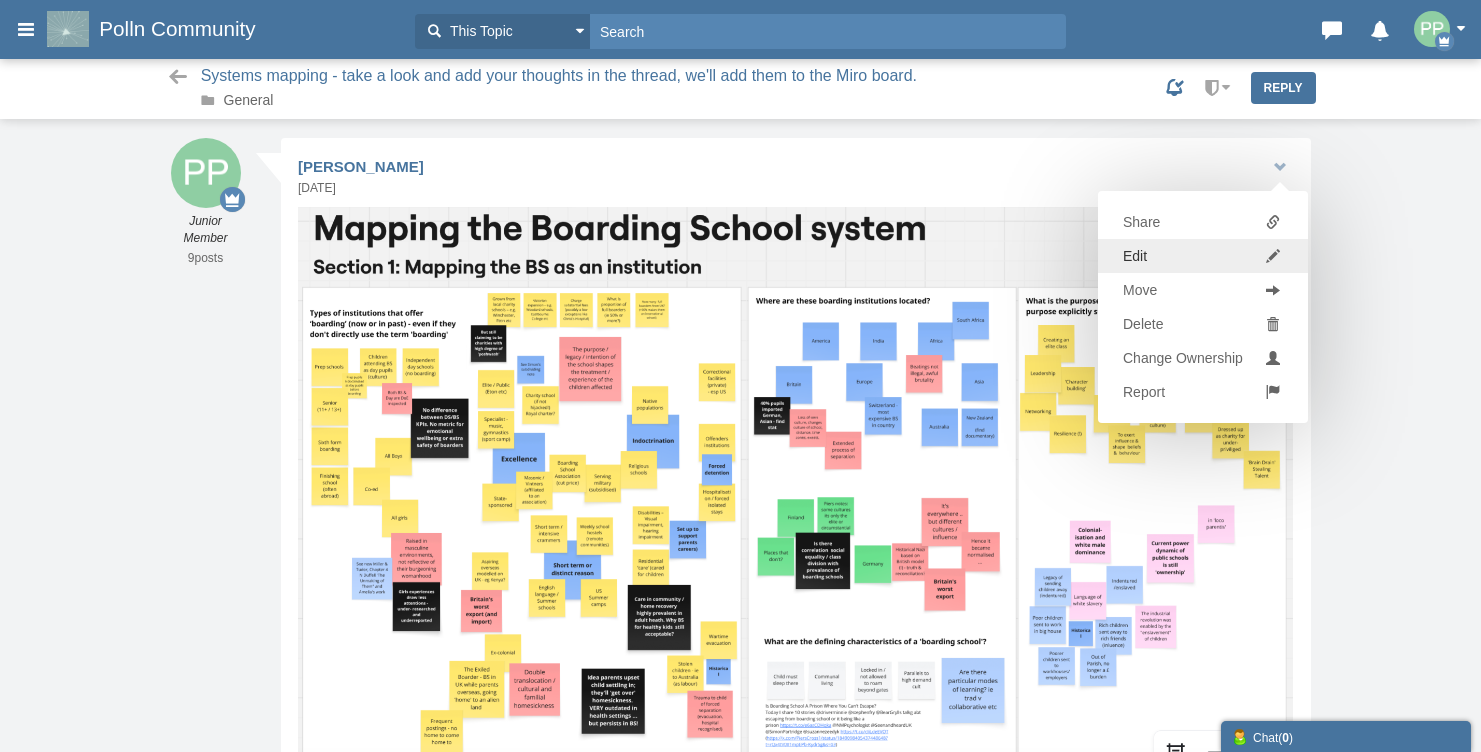 click on "Edit" at bounding box center (1203, 256) 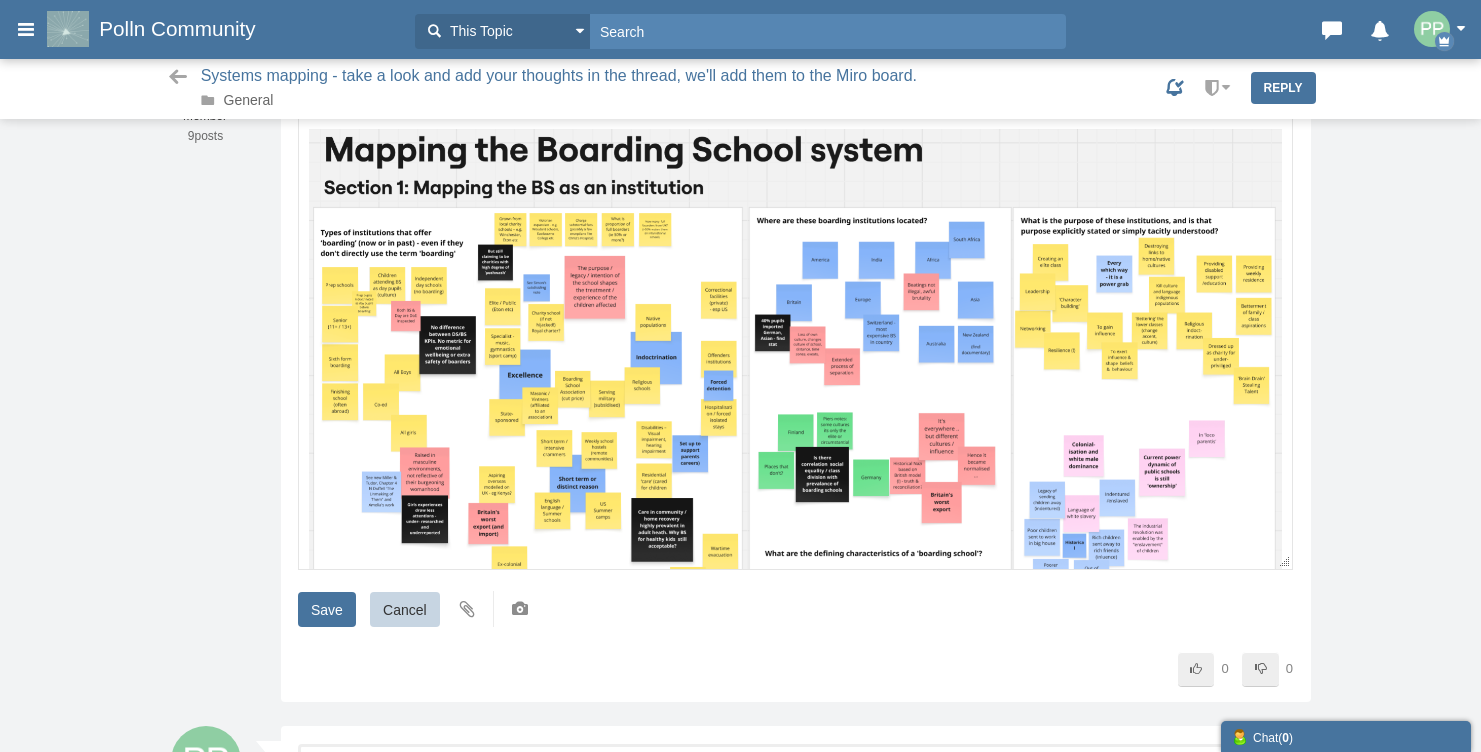 scroll, scrollTop: 0, scrollLeft: 0, axis: both 